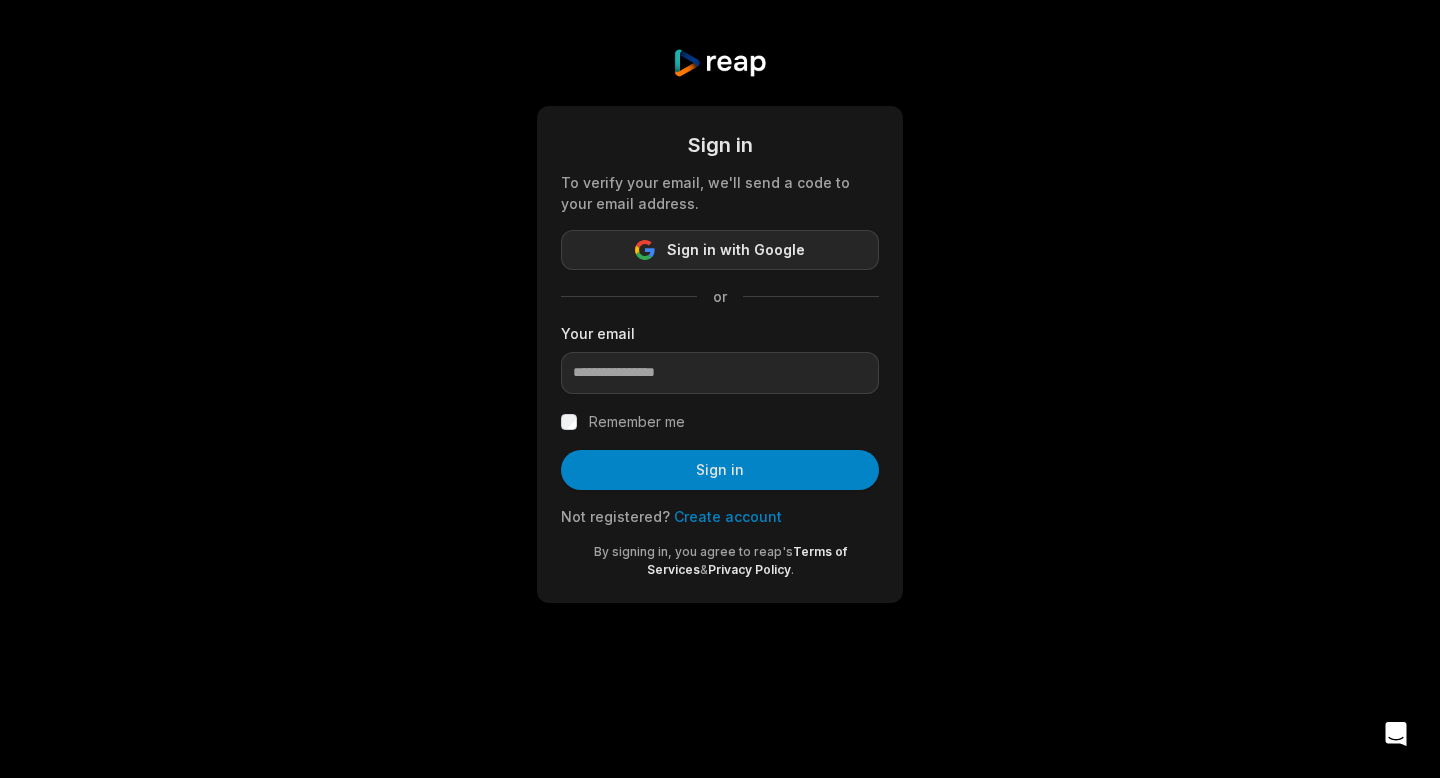 scroll, scrollTop: 0, scrollLeft: 0, axis: both 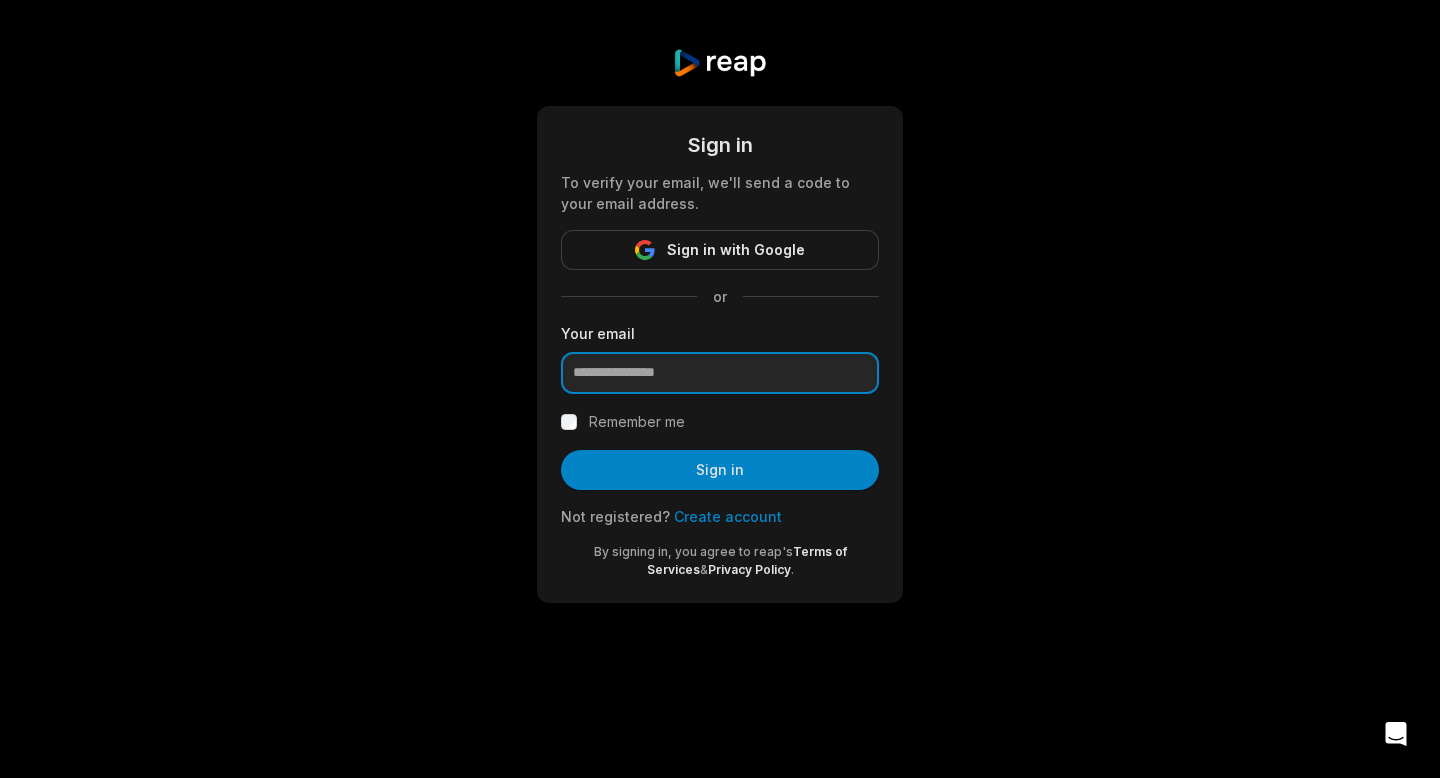 click at bounding box center [720, 373] 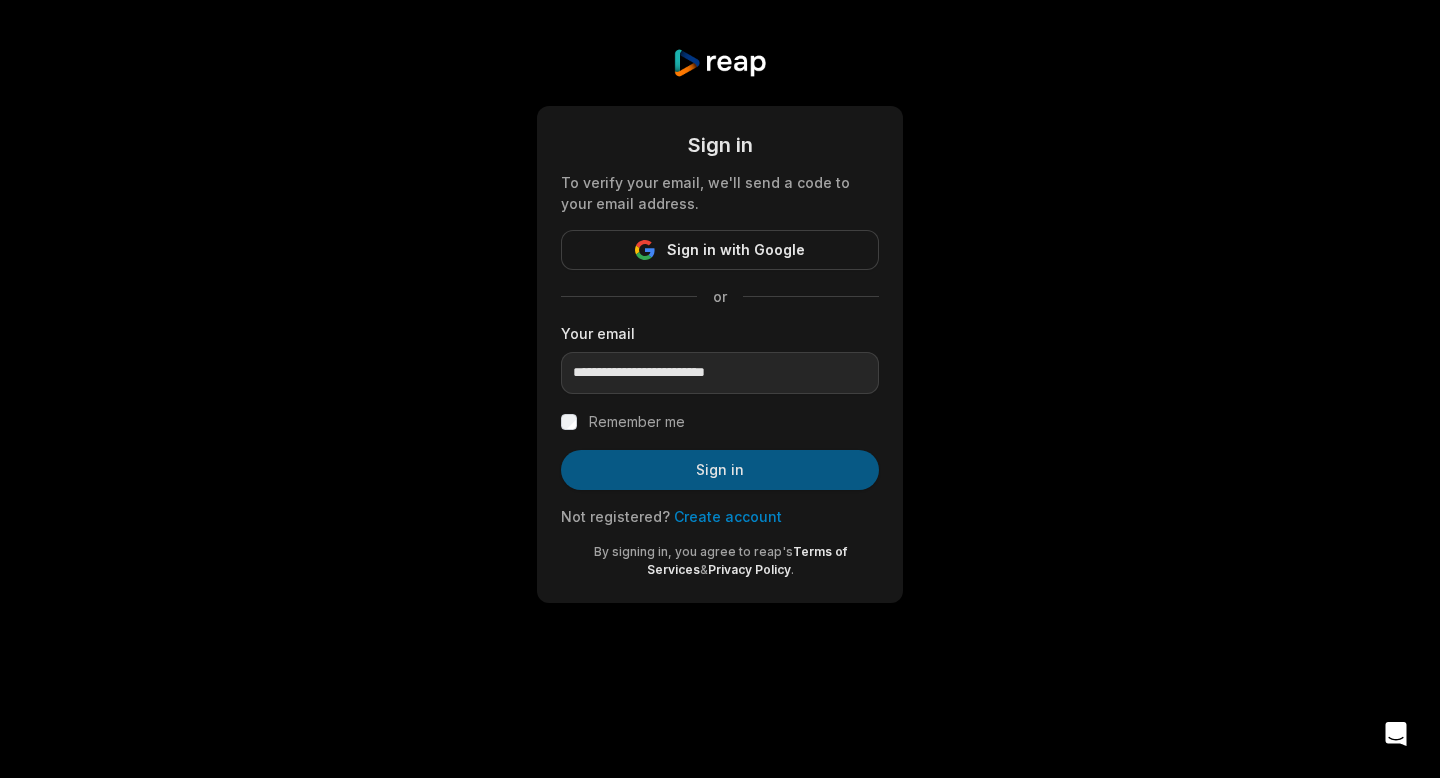 click on "Sign in" at bounding box center (720, 470) 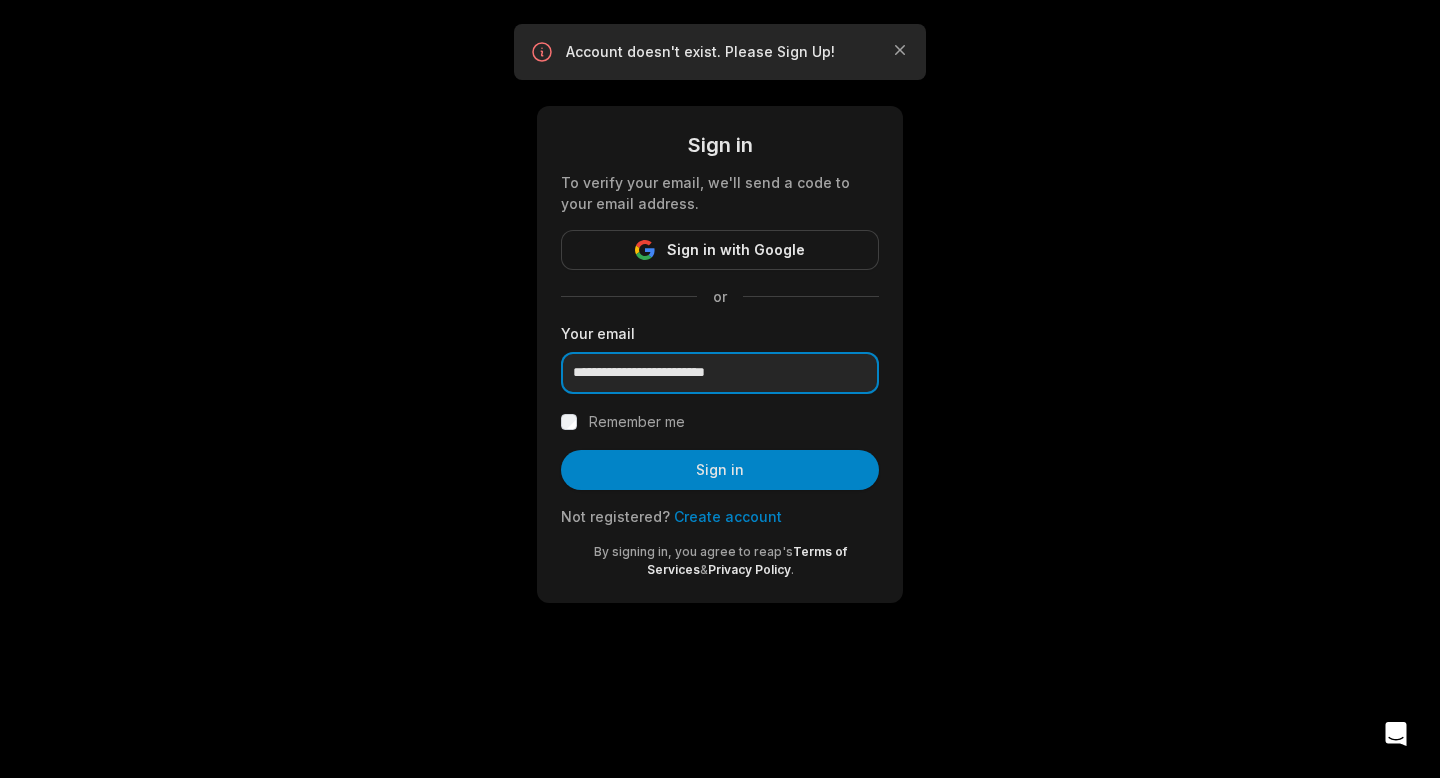 click on "**********" at bounding box center (720, 373) 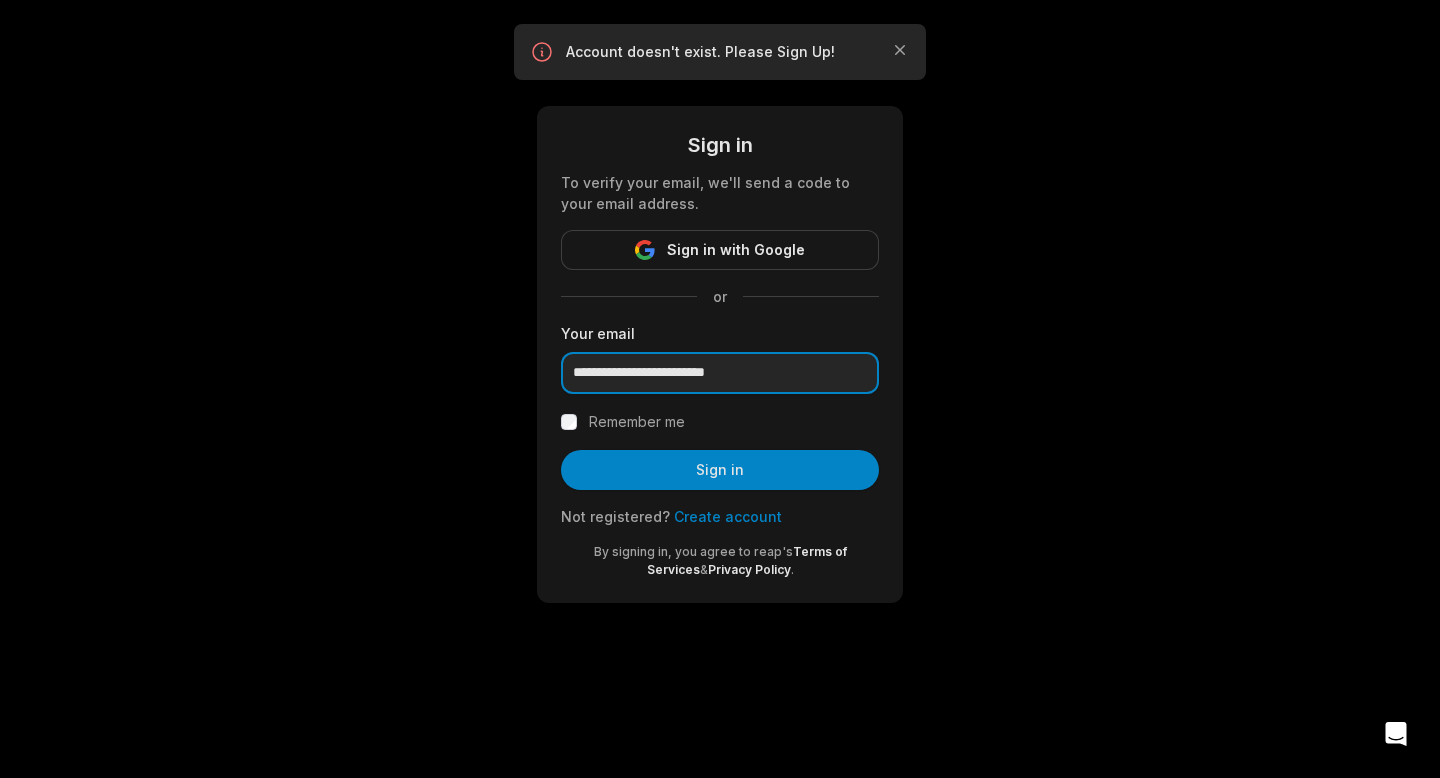 drag, startPoint x: 670, startPoint y: 374, endPoint x: 474, endPoint y: 367, distance: 196.12495 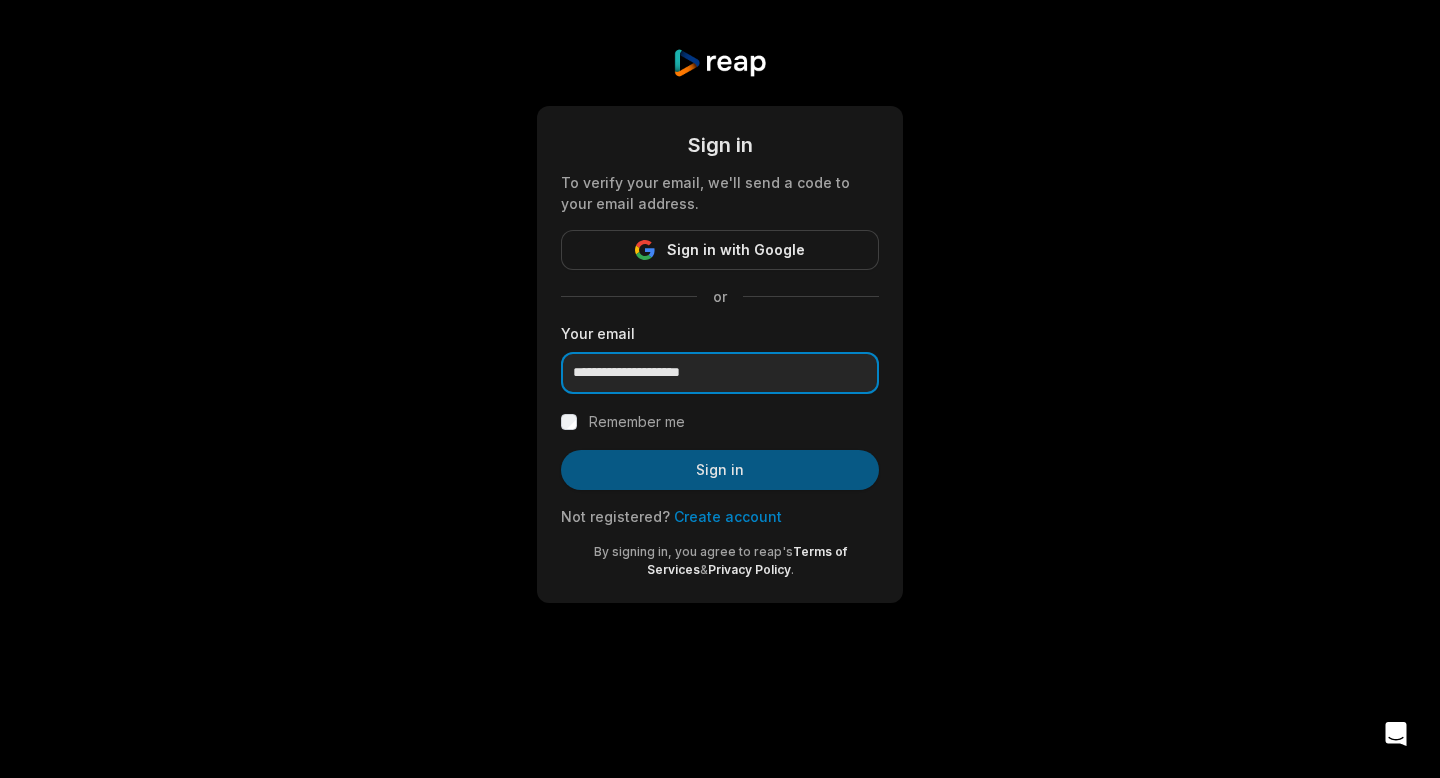 type on "**********" 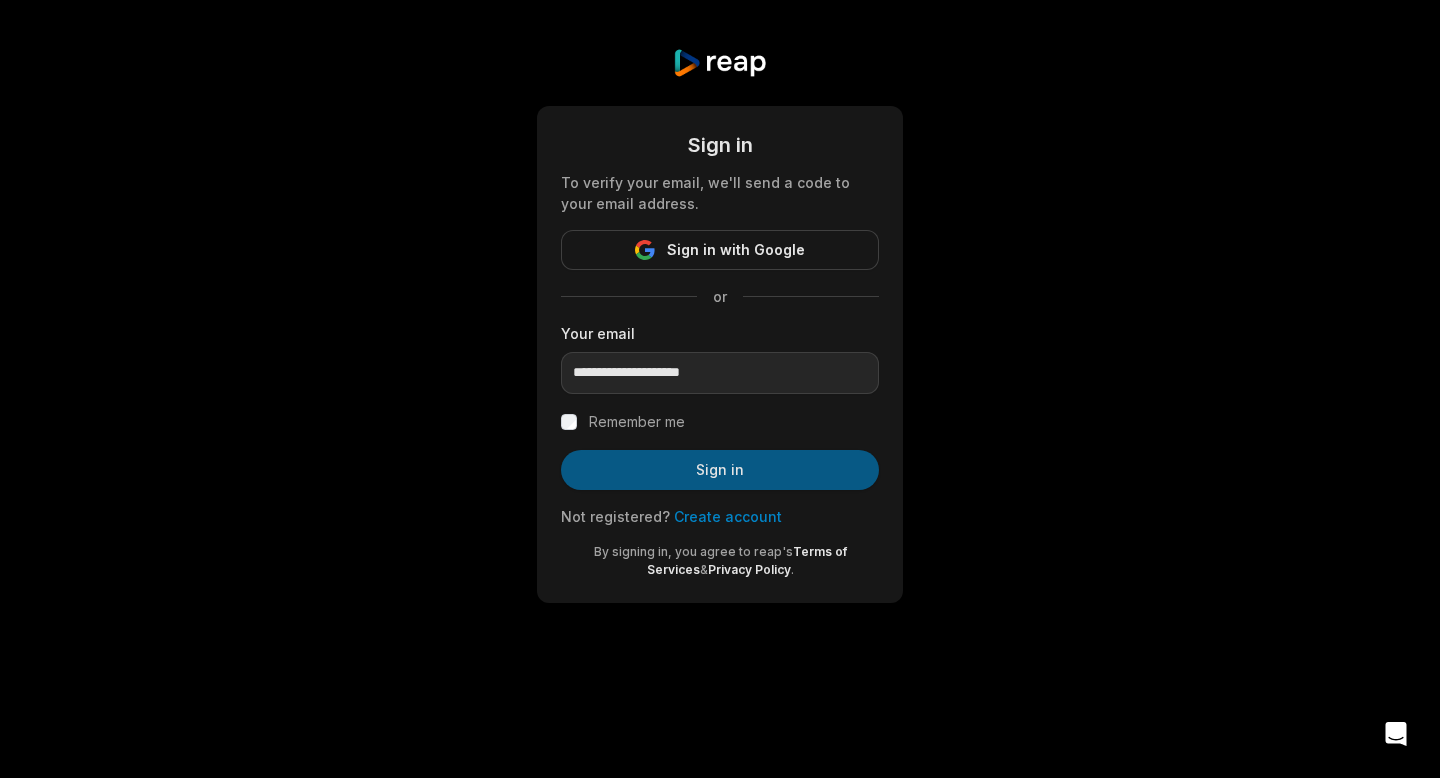click on "Sign in" at bounding box center (720, 470) 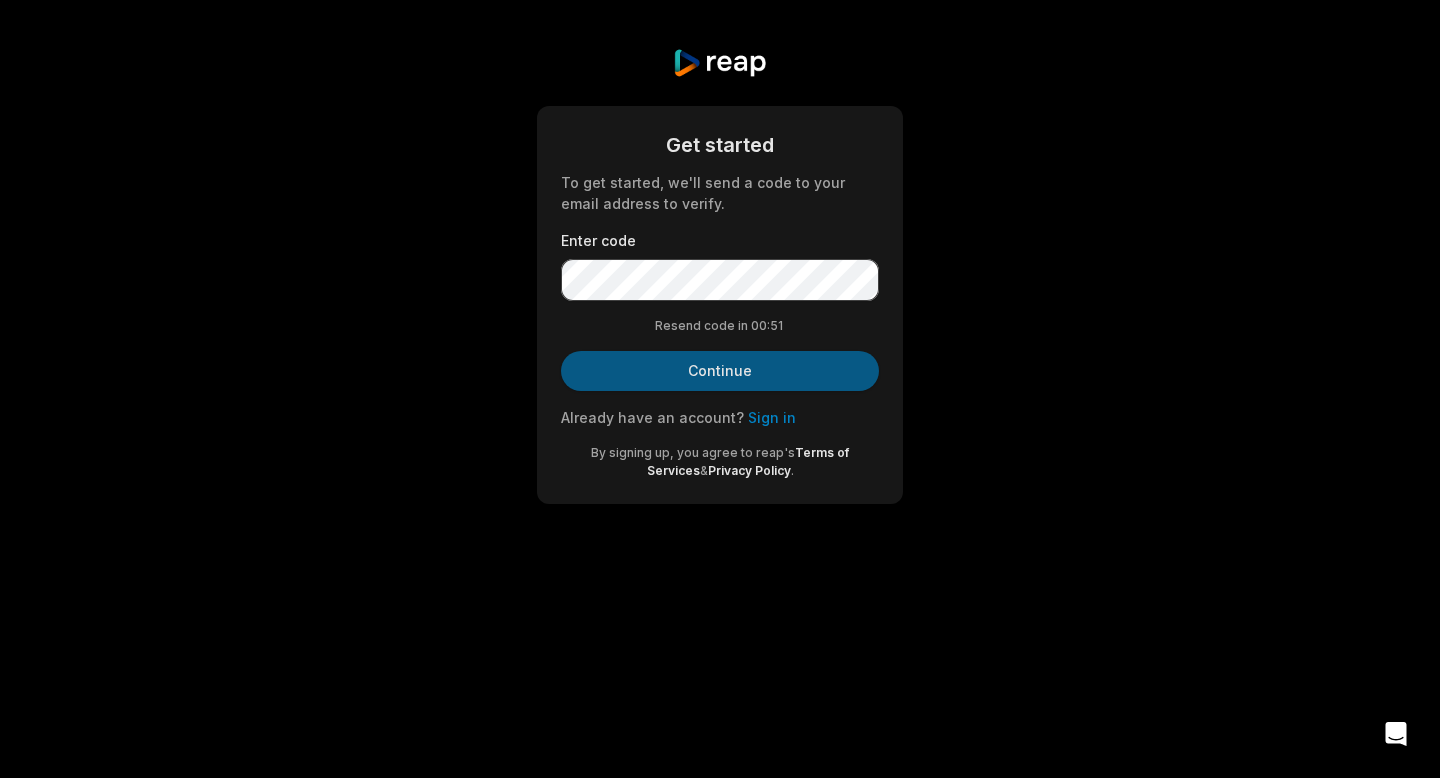 click on "Continue" at bounding box center [720, 371] 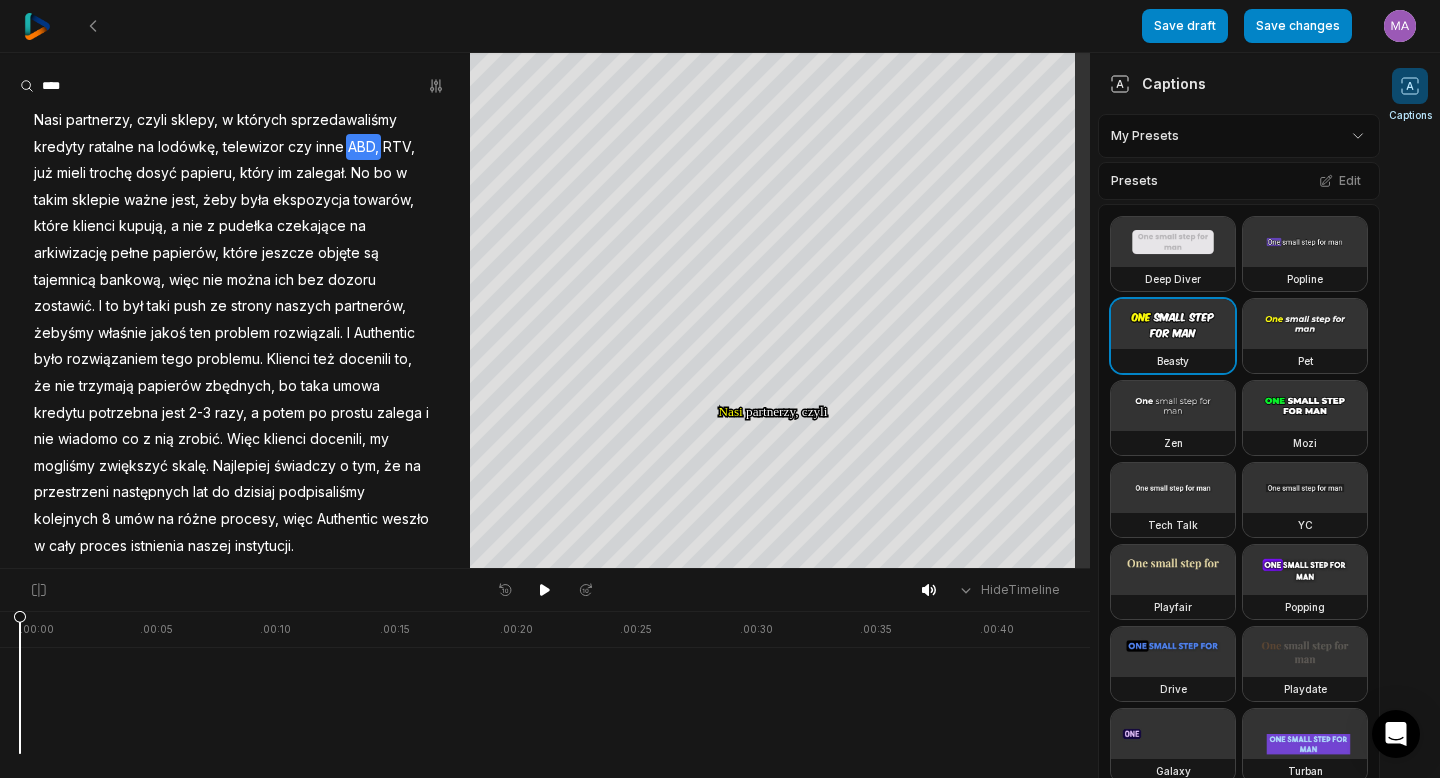 click on "ABD," at bounding box center [363, 147] 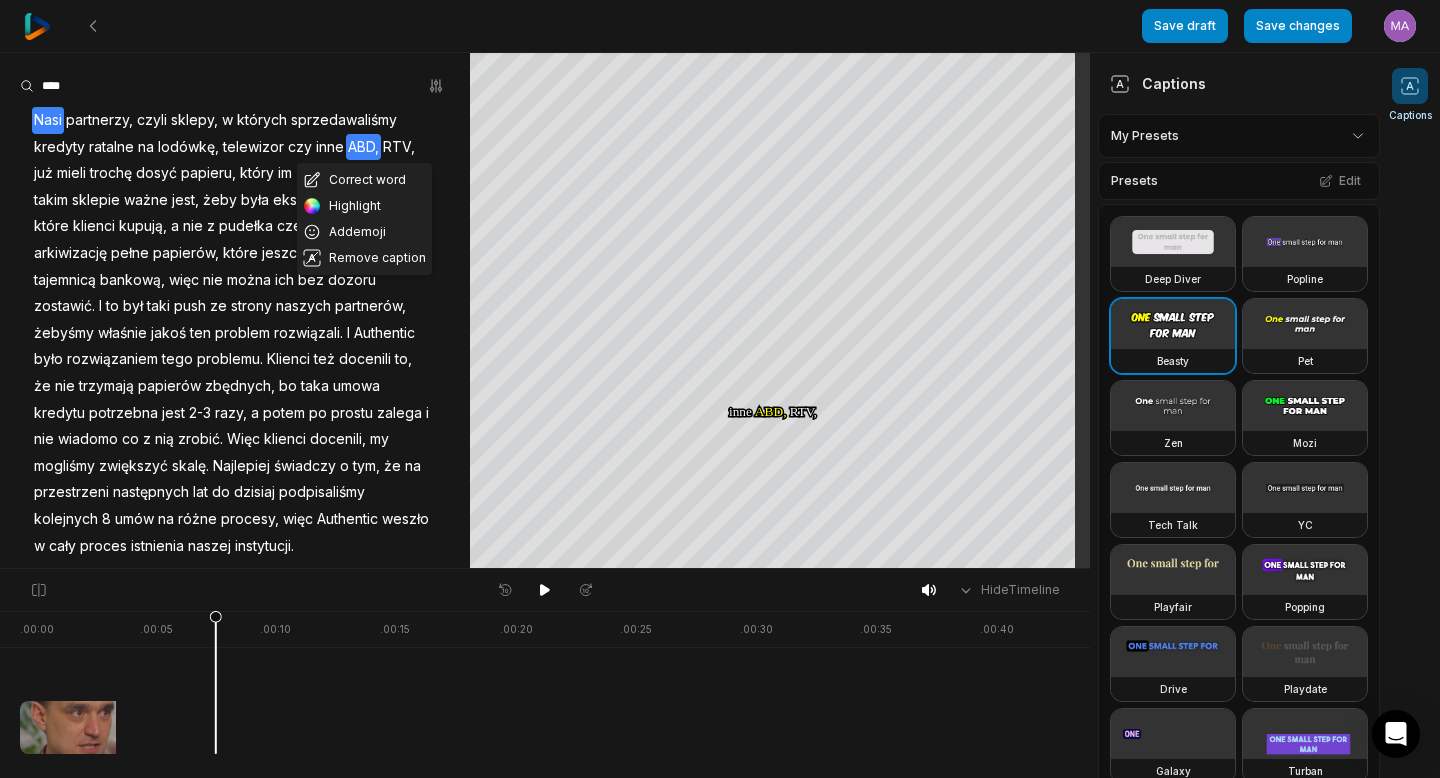 click on "Correct word" at bounding box center (364, 180) 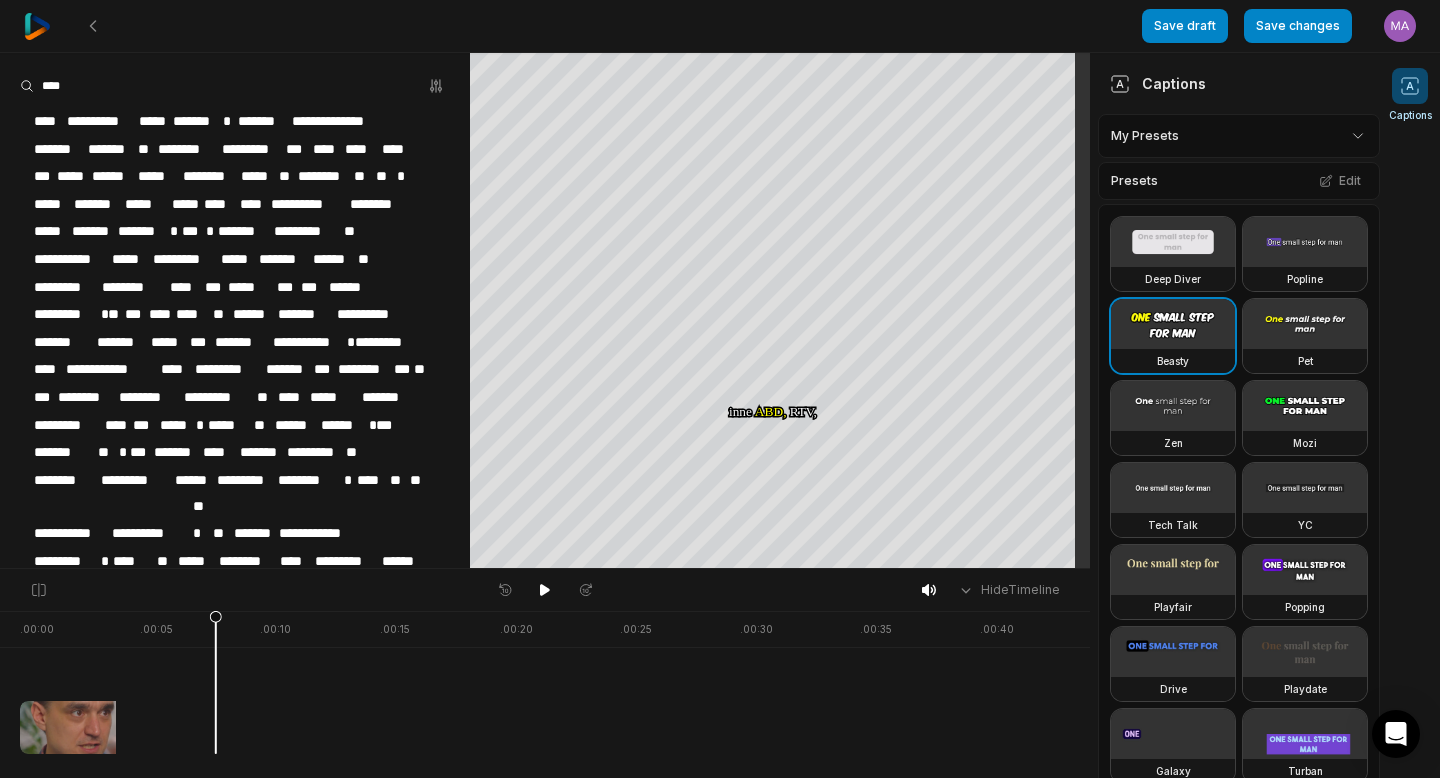 type 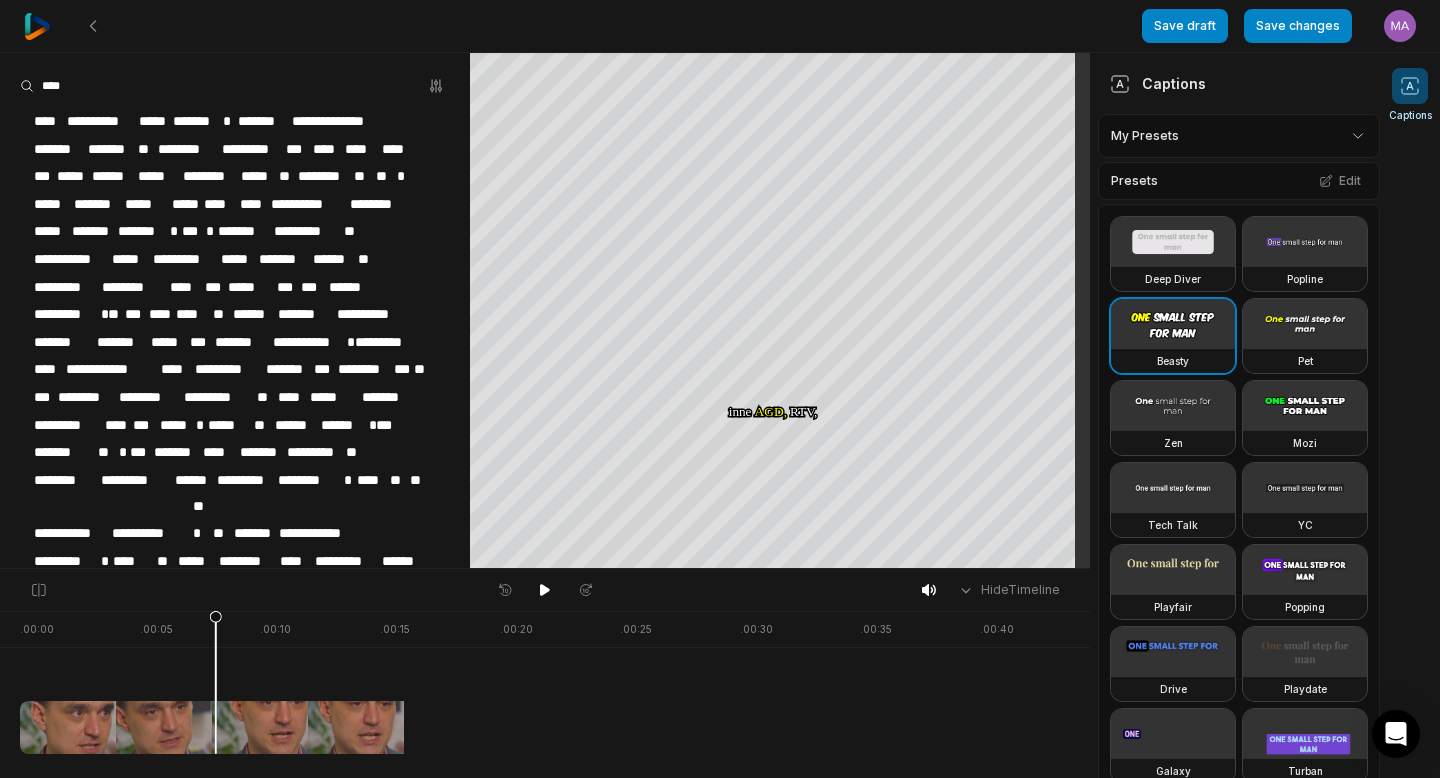 click on "*********" at bounding box center (386, 342) 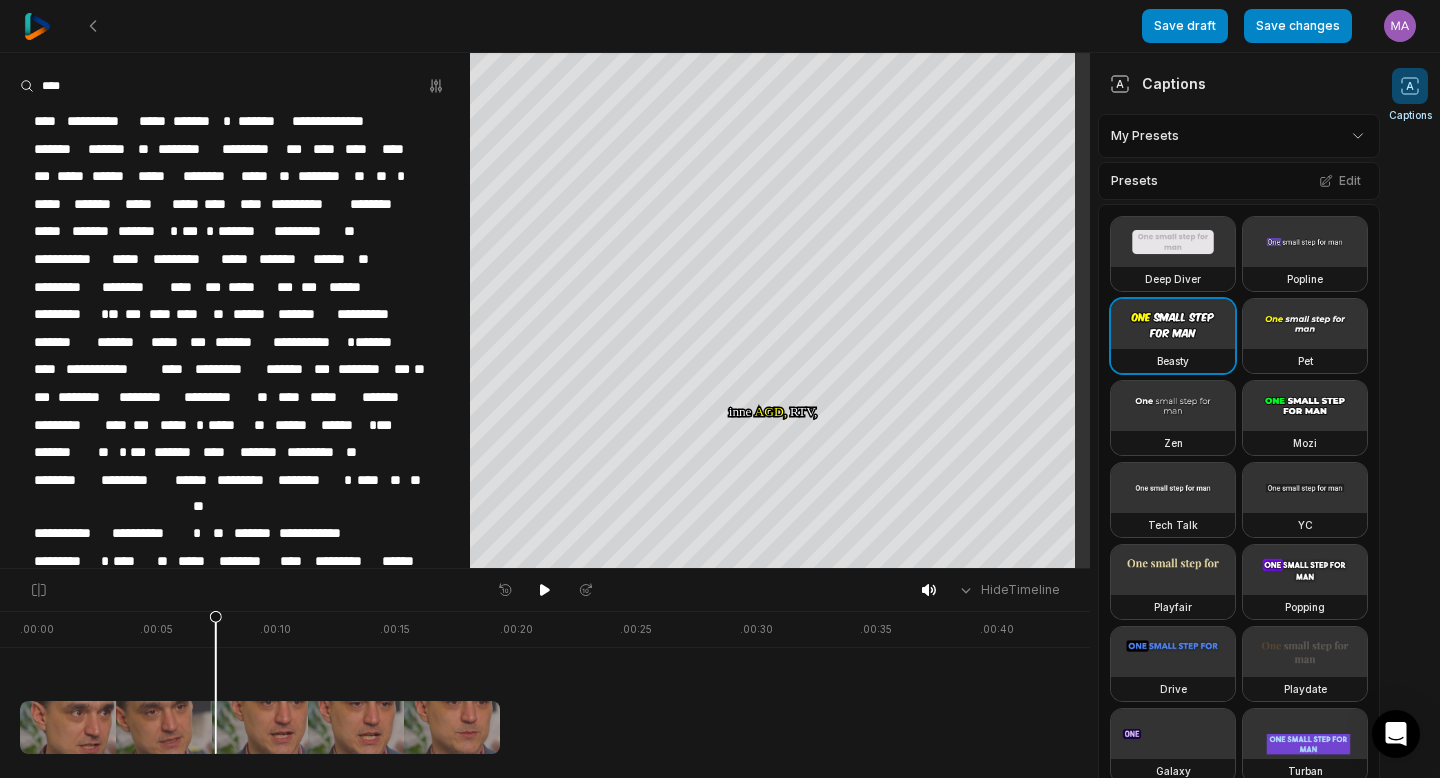 click on "********" at bounding box center (134, 287) 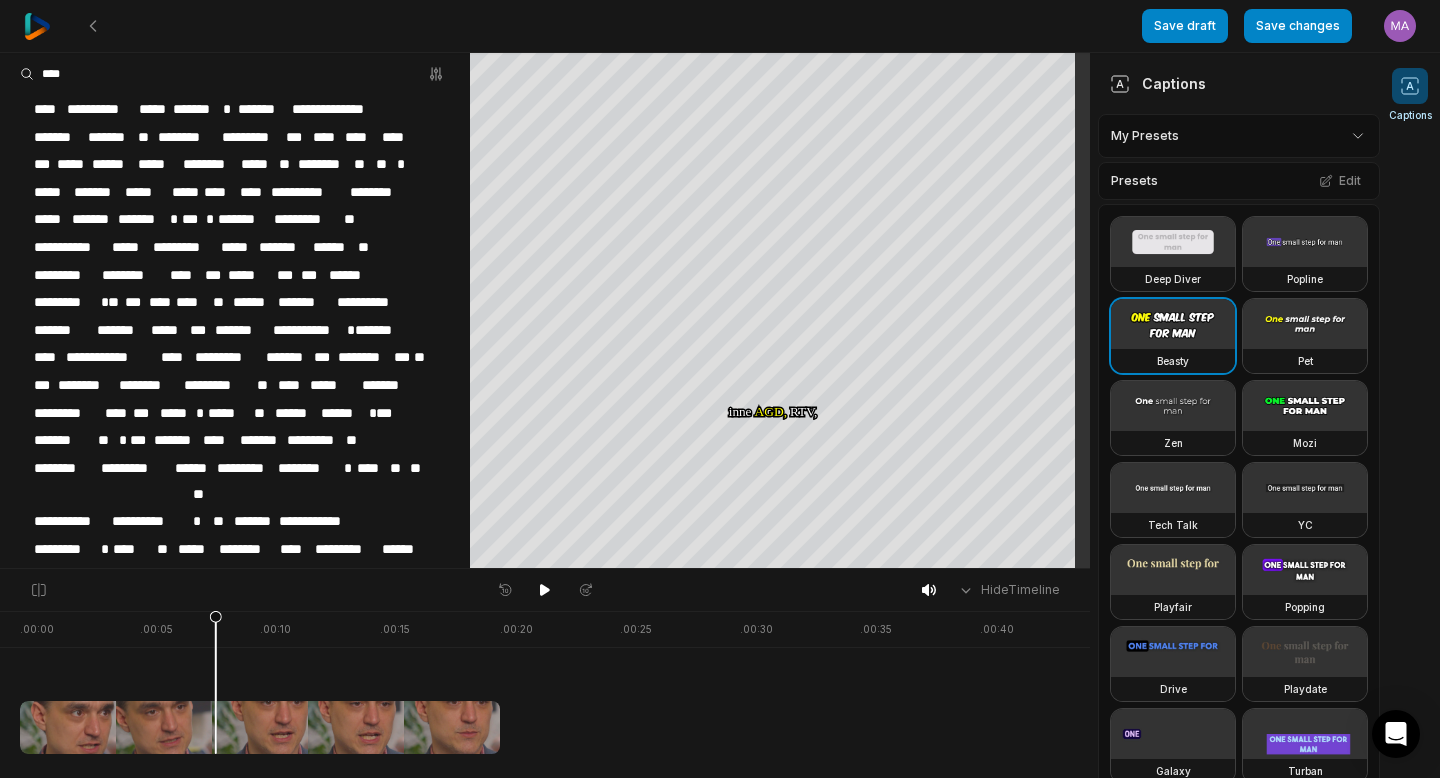 scroll, scrollTop: 35, scrollLeft: 0, axis: vertical 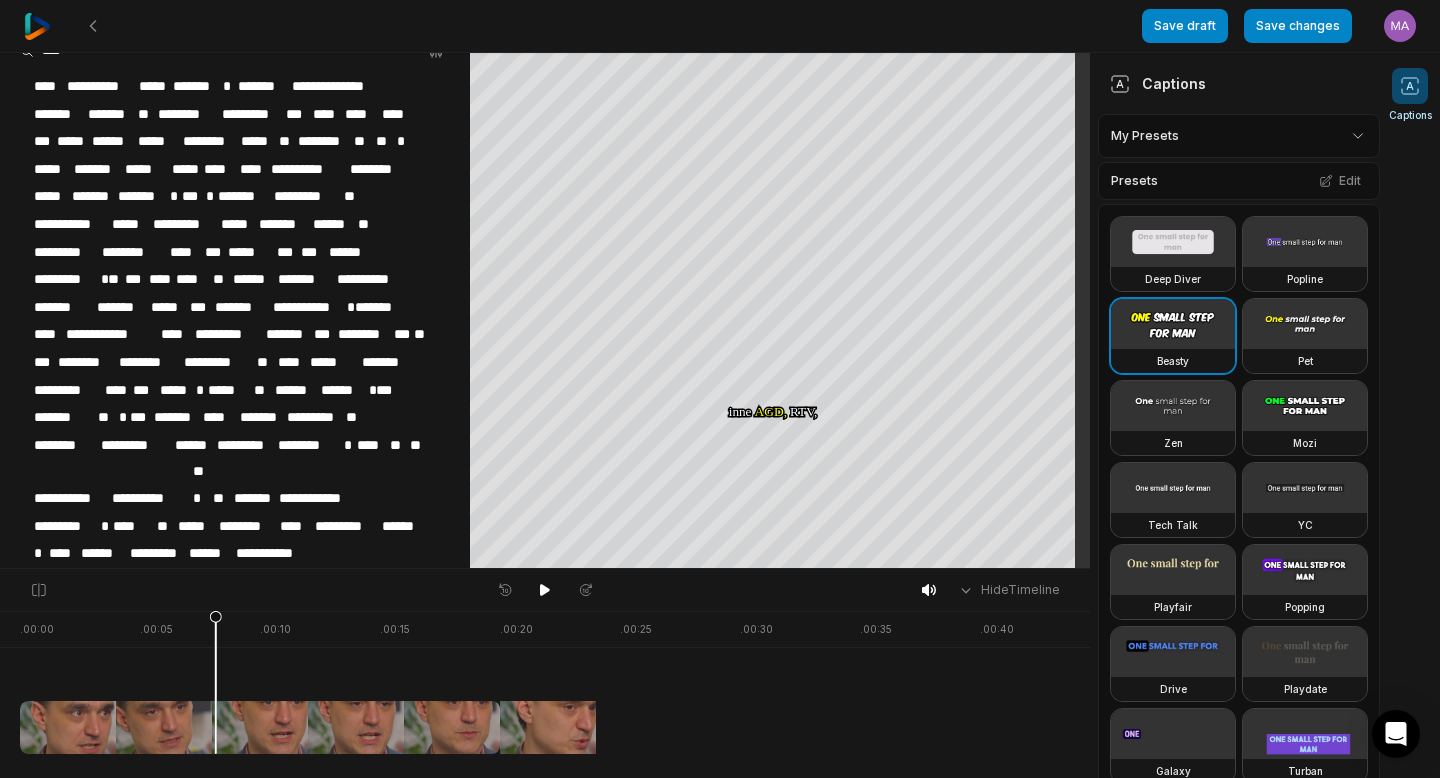 click on "*********" at bounding box center [346, 526] 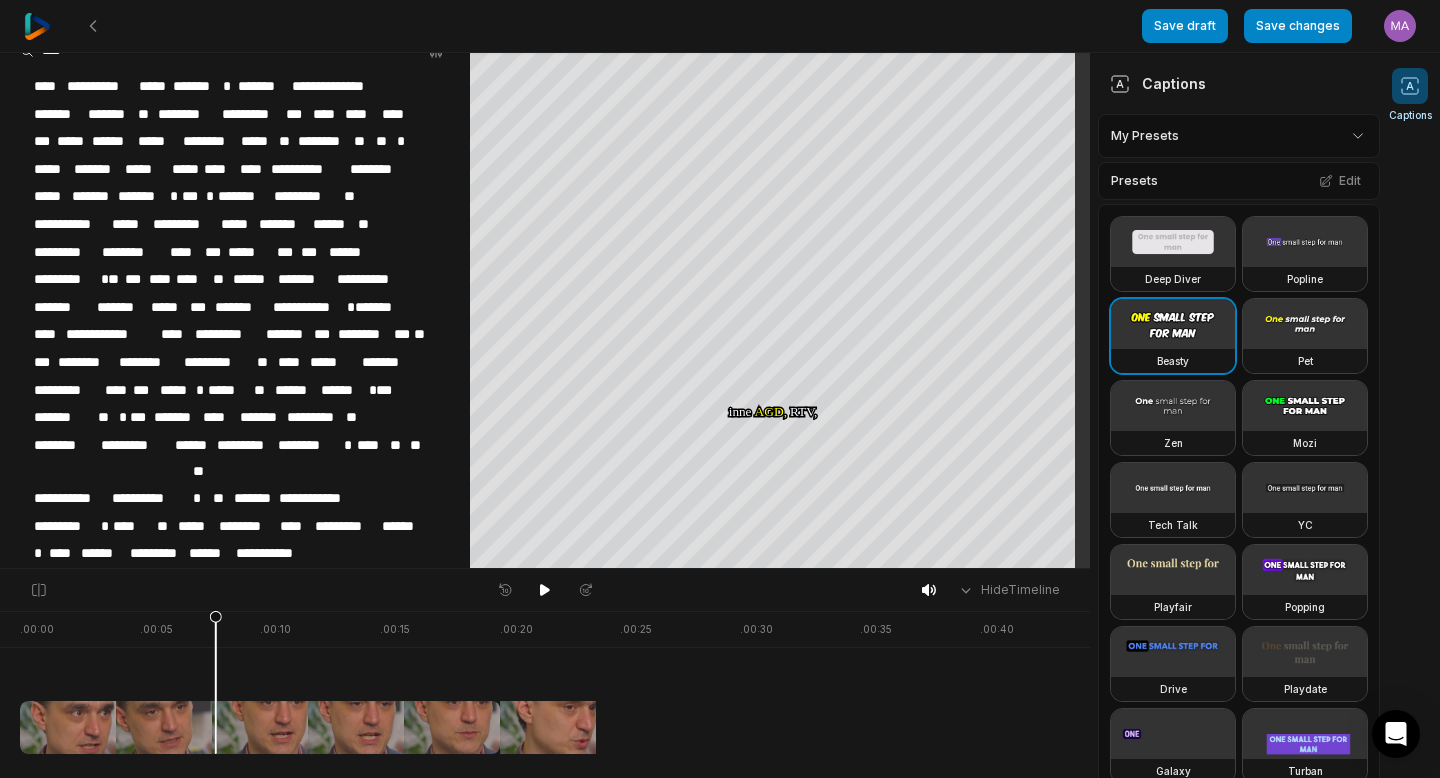 type 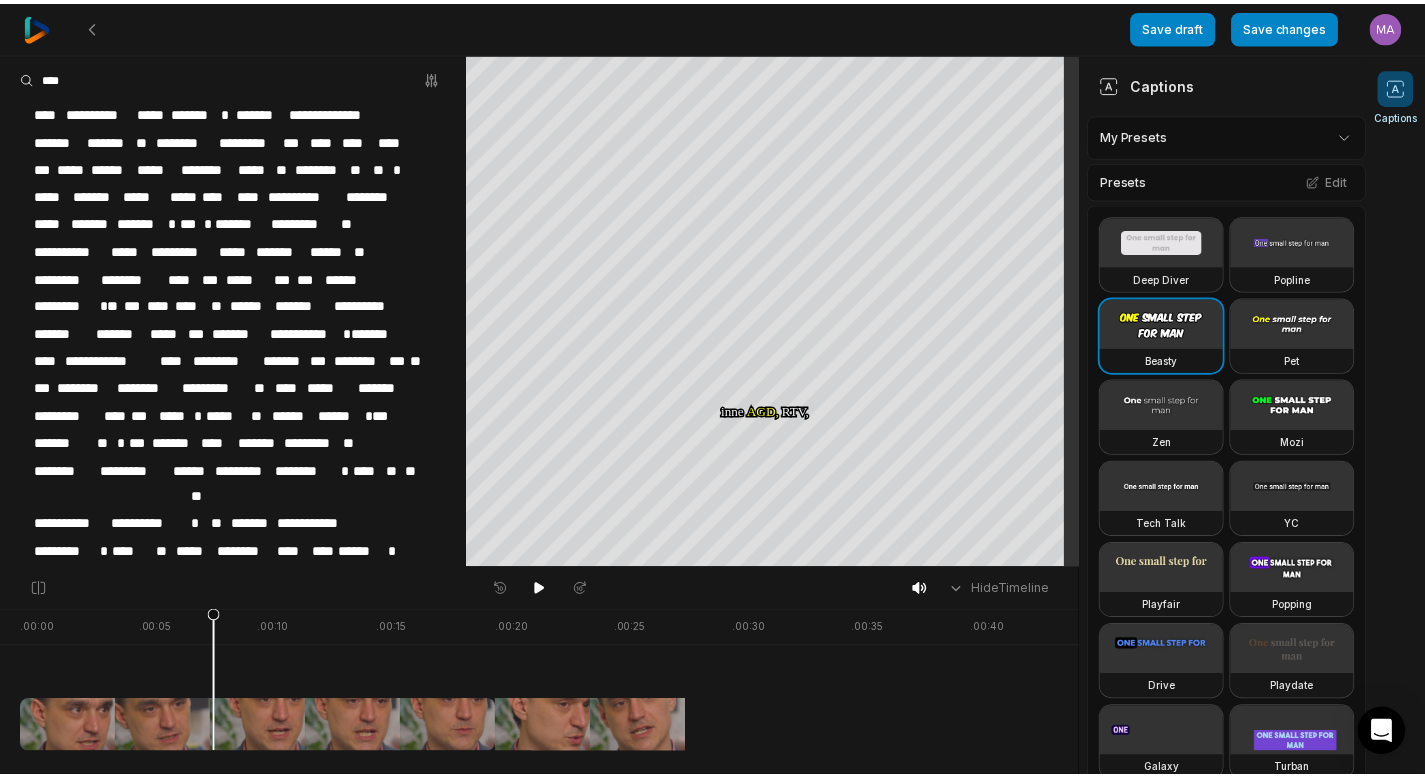 scroll, scrollTop: 35, scrollLeft: 0, axis: vertical 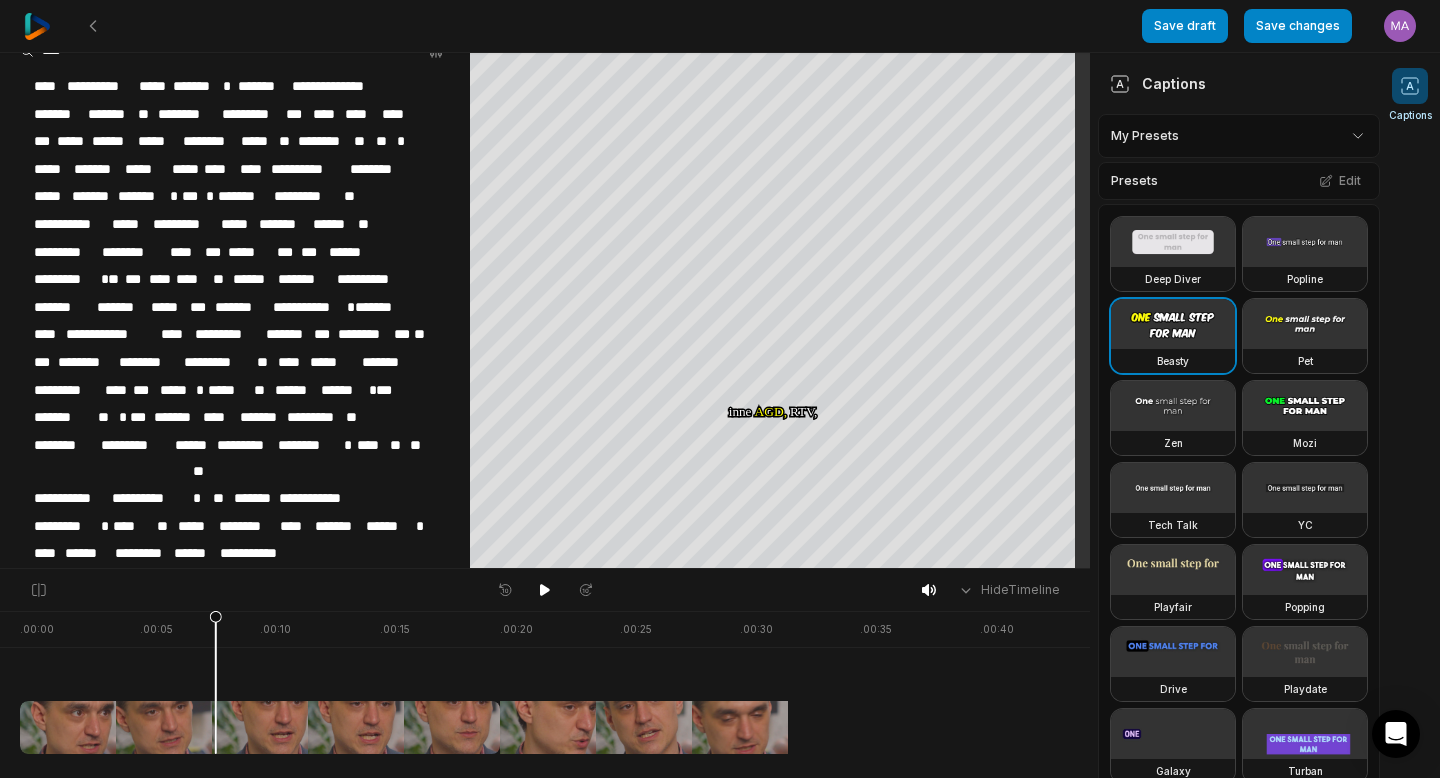 click on "Save draft Save changes Open user menu Captions Your browser does not support mp4 format. Your browser does not support mp4 format. Nasi Nasi   partnerzy, partnerzy,   czyli czyli sklepy, sklepy,   w w   których których sprzedawaliśmy sprzedawaliśmy kredyty kredyty   ratalne ratalne   na na lodówkę, lodówkę,   telewizor telewizor   czy czy inne inne   AGD, AGD,   RTV, RTV, już już   mieli mieli   trochę trochę   dosyć dosyć papieru, papieru,   który który   im im   zalegał zalegał No No bo bo   w w   takim takim   sklepie sklepie   ważne ważne jest, jest,   żeby żeby   była była   ekspozycja ekspozycja towarów, towarów,   które które   klienci klienci kupują, kupują,   a a   nie nie z z   pudełka pudełka   czekające czekające na na   arkiwizację arkiwizację   pełne pełne   papierów, papierów, które które   jeszcze jeszcze   objęte objęte   są są tajemnicą tajemnicą   bankową, bankową,   więc więc nie nie   można można" at bounding box center (720, 389) 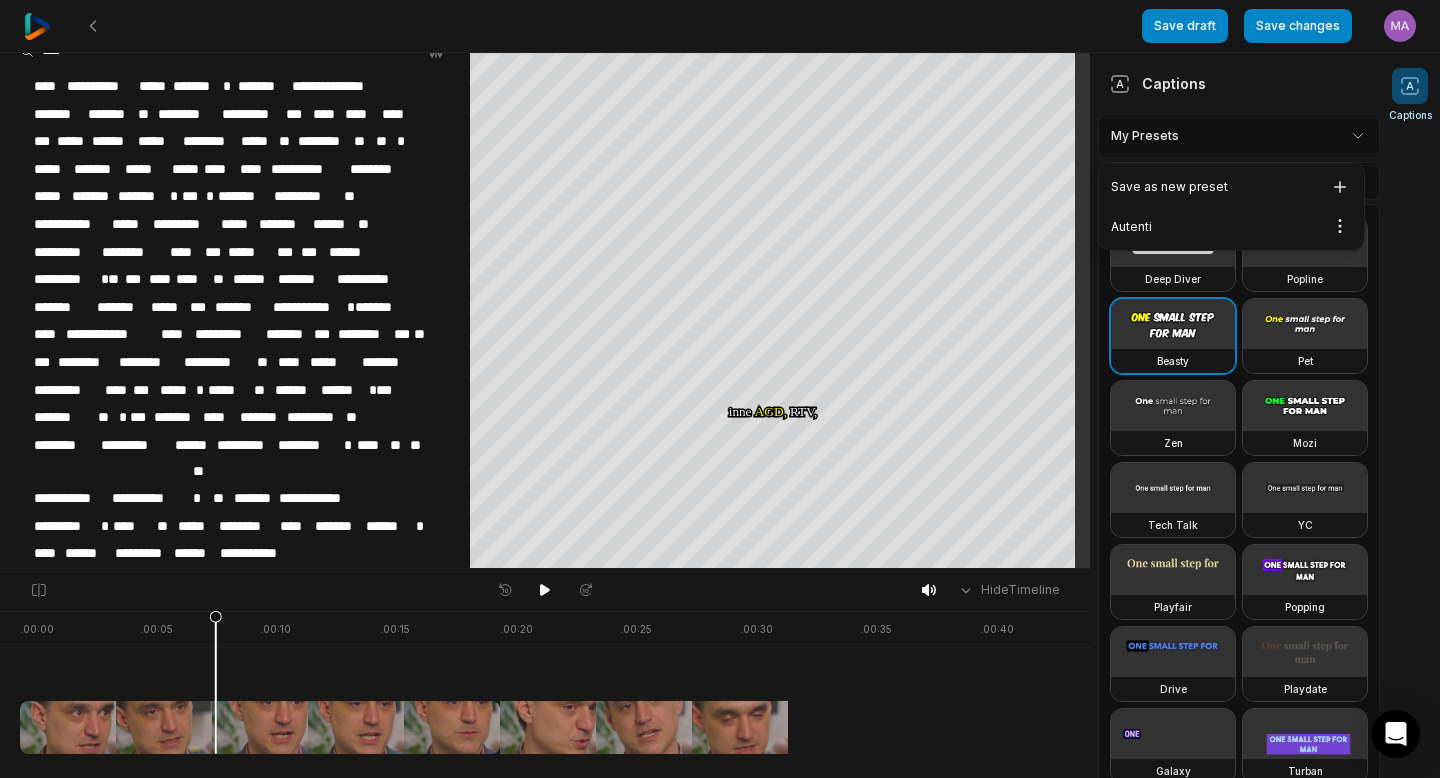 click on "Autenti Open options" at bounding box center [1231, 226] 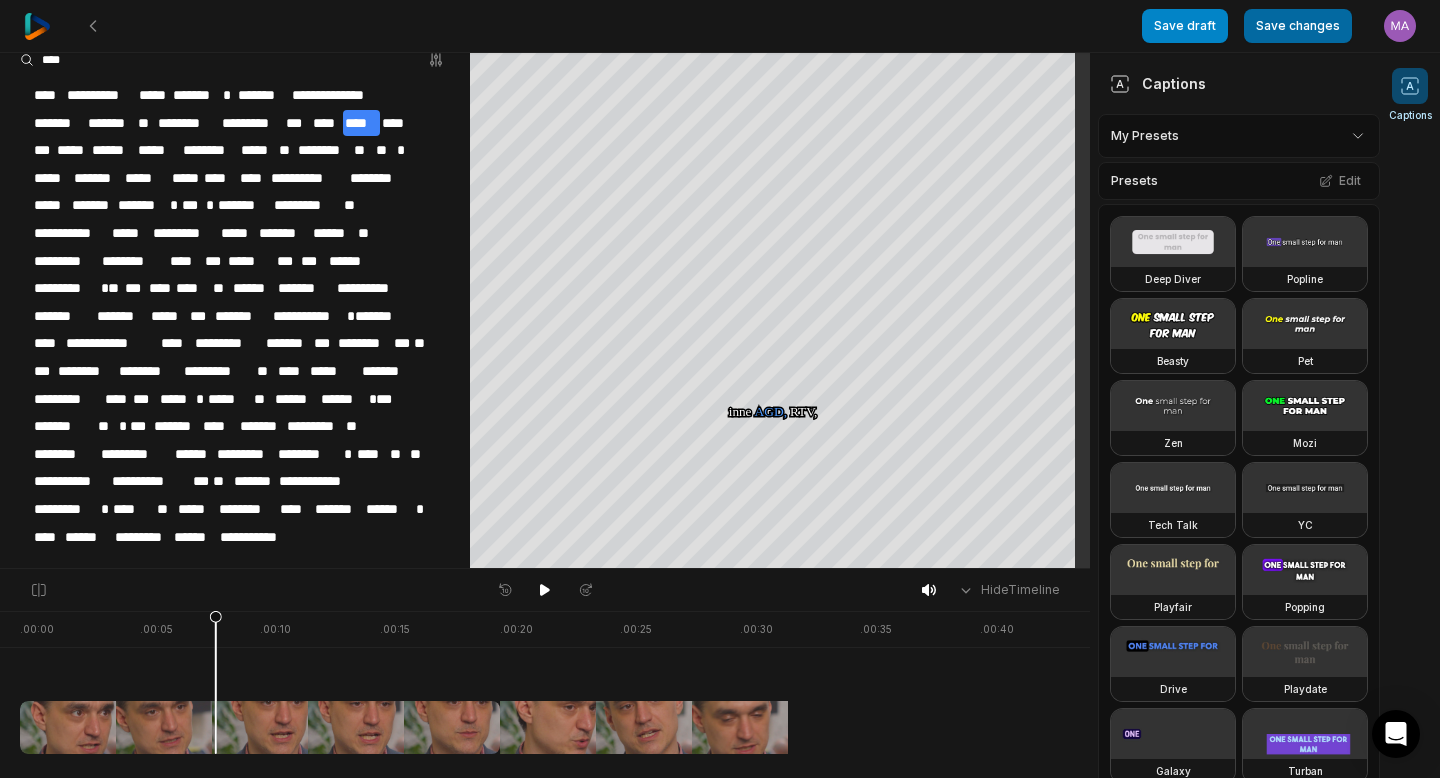 click on "Save changes" at bounding box center (1298, 26) 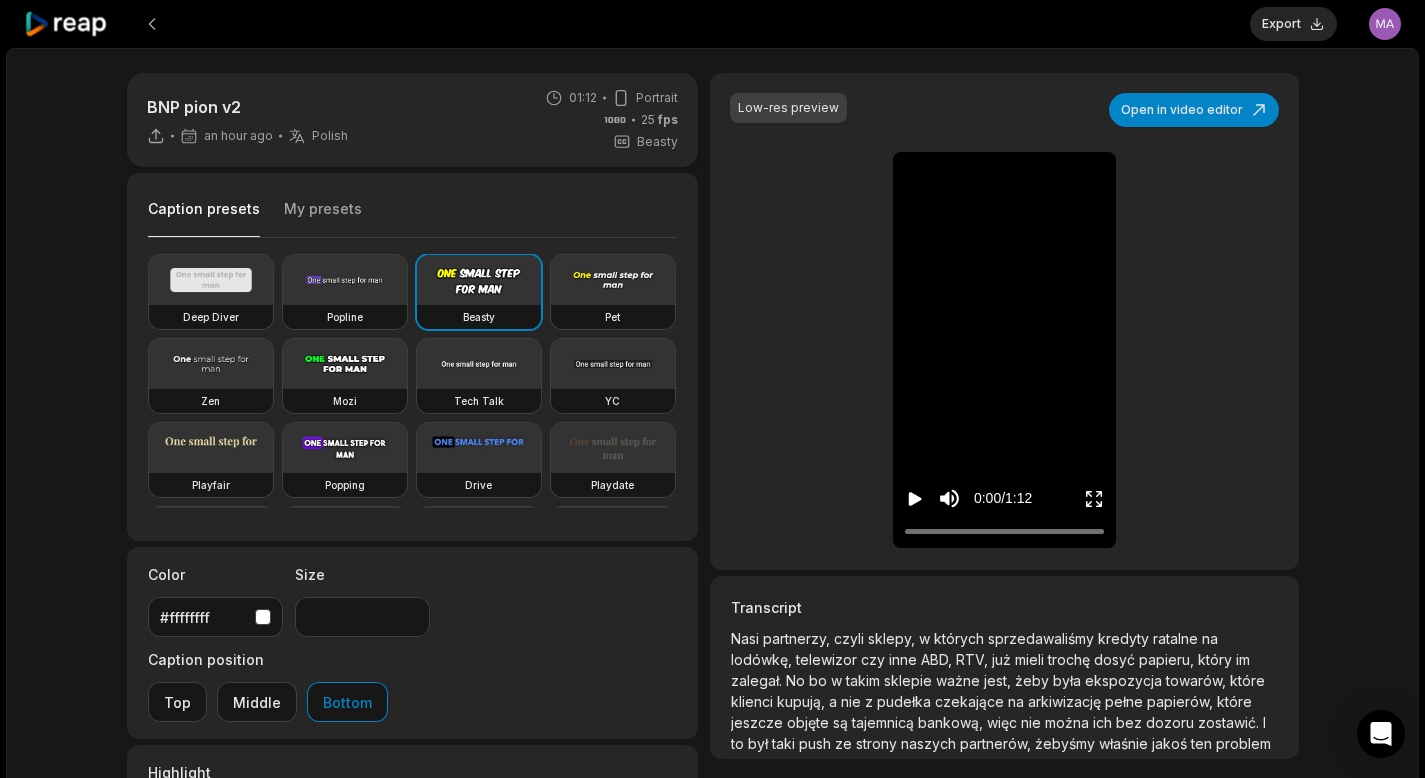 scroll, scrollTop: 0, scrollLeft: 0, axis: both 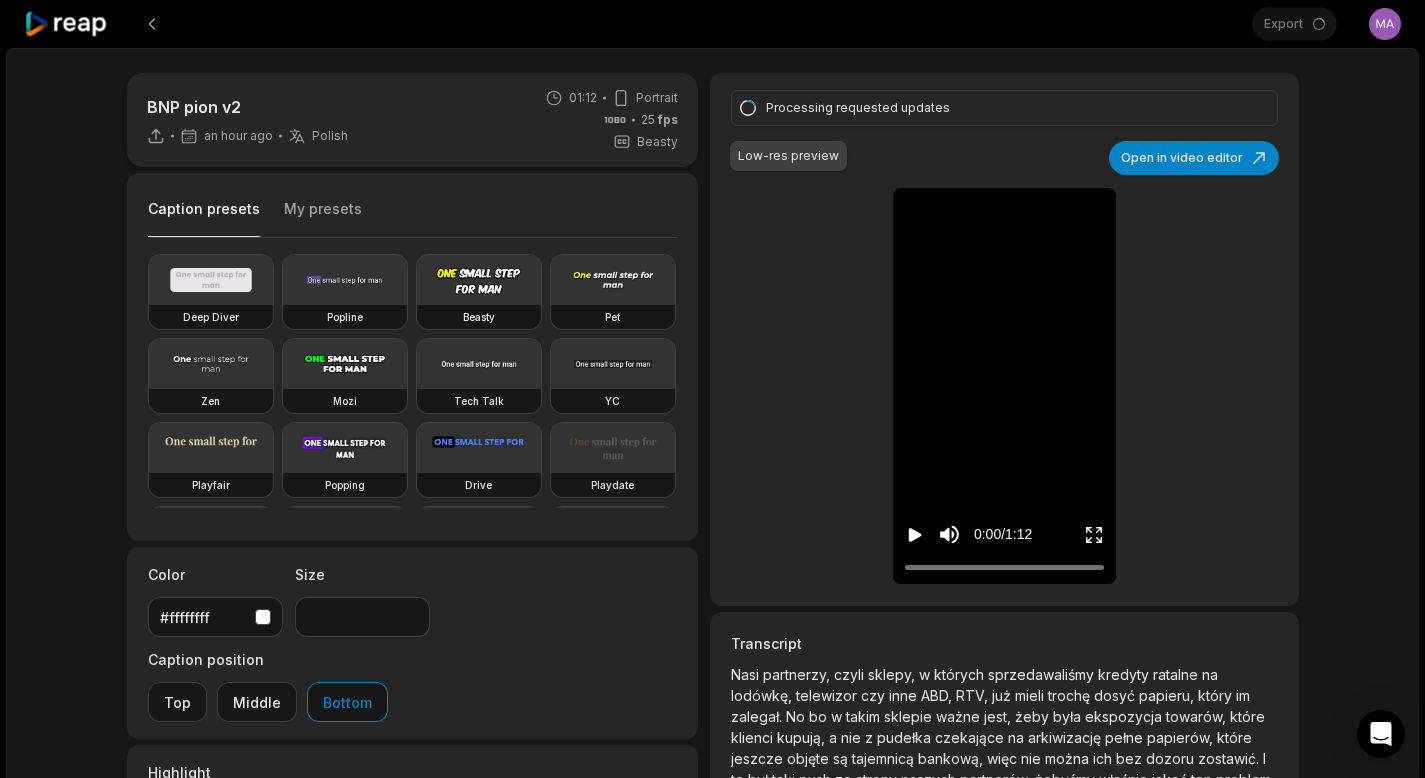 click 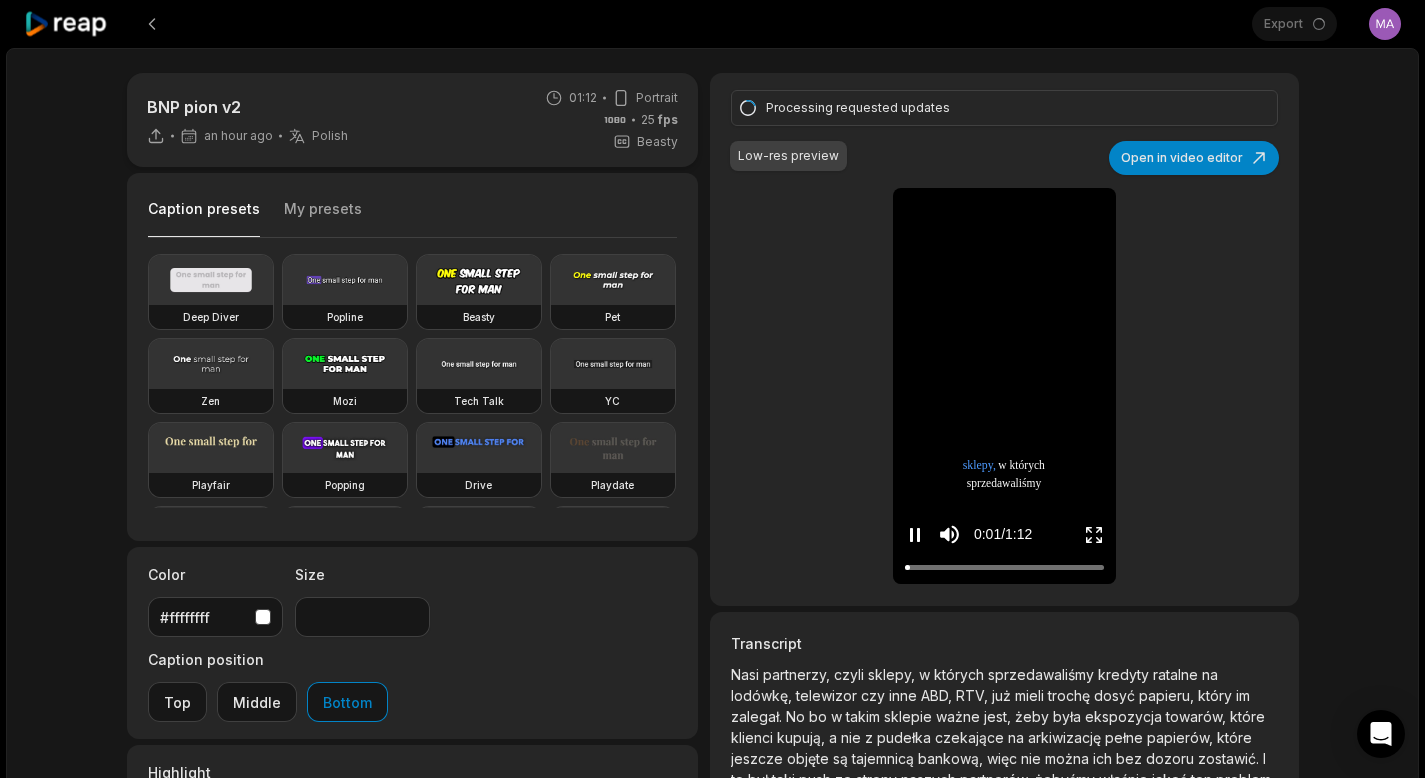 click 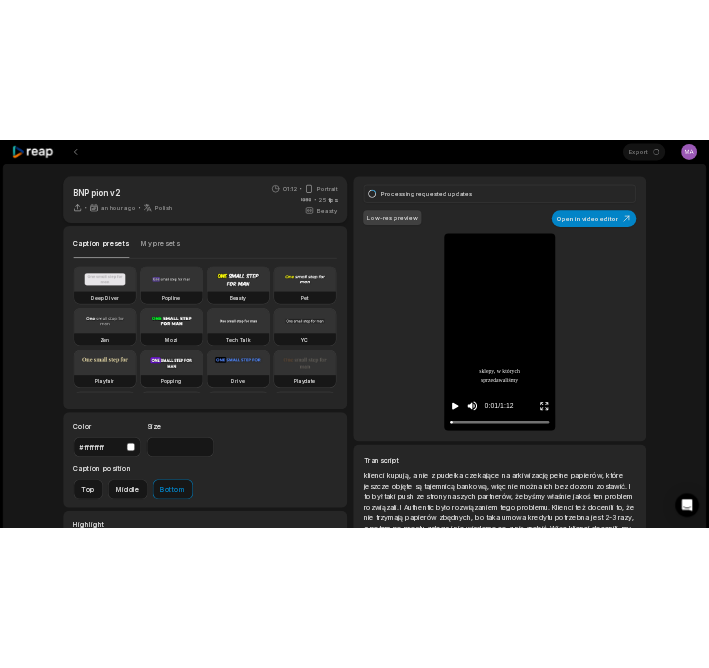 scroll, scrollTop: 67, scrollLeft: 0, axis: vertical 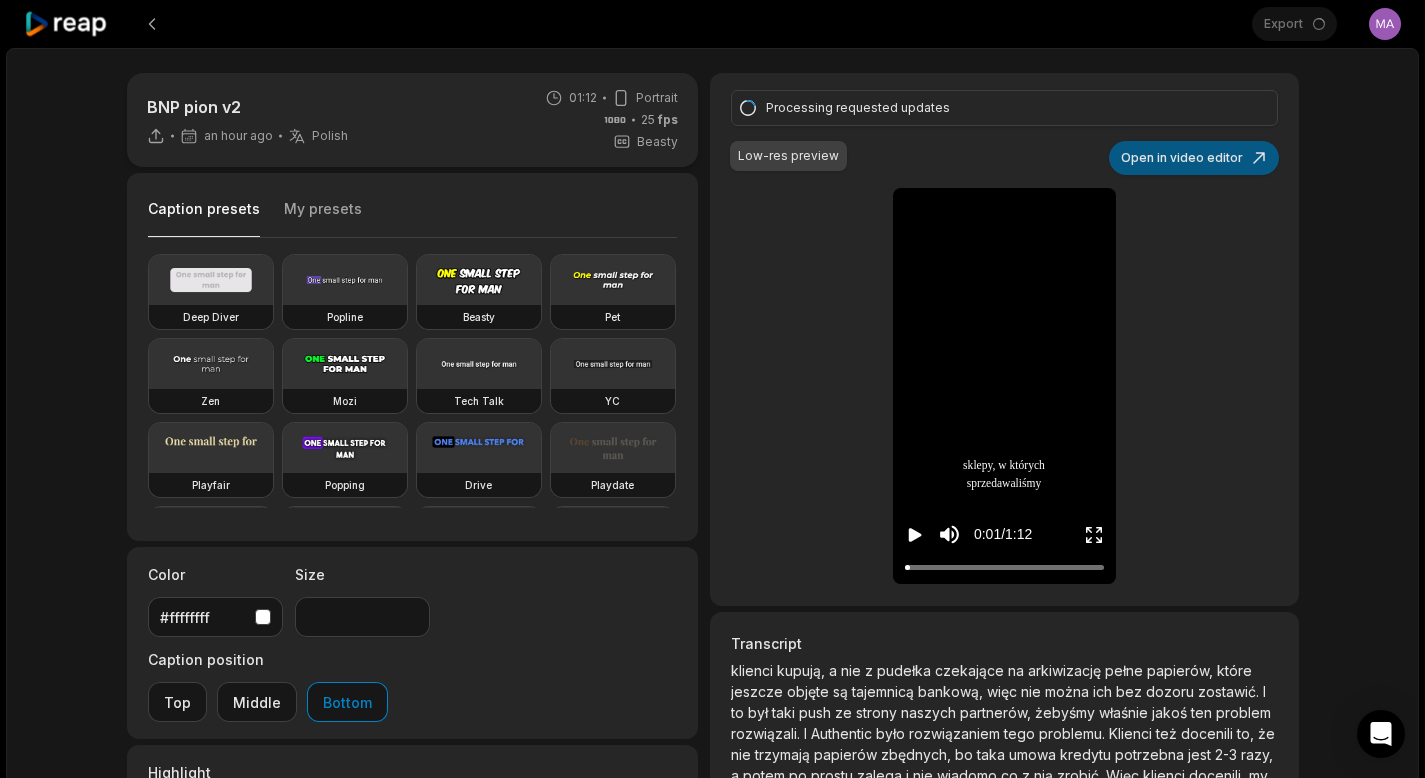 click on "Open in video editor" at bounding box center (1194, 158) 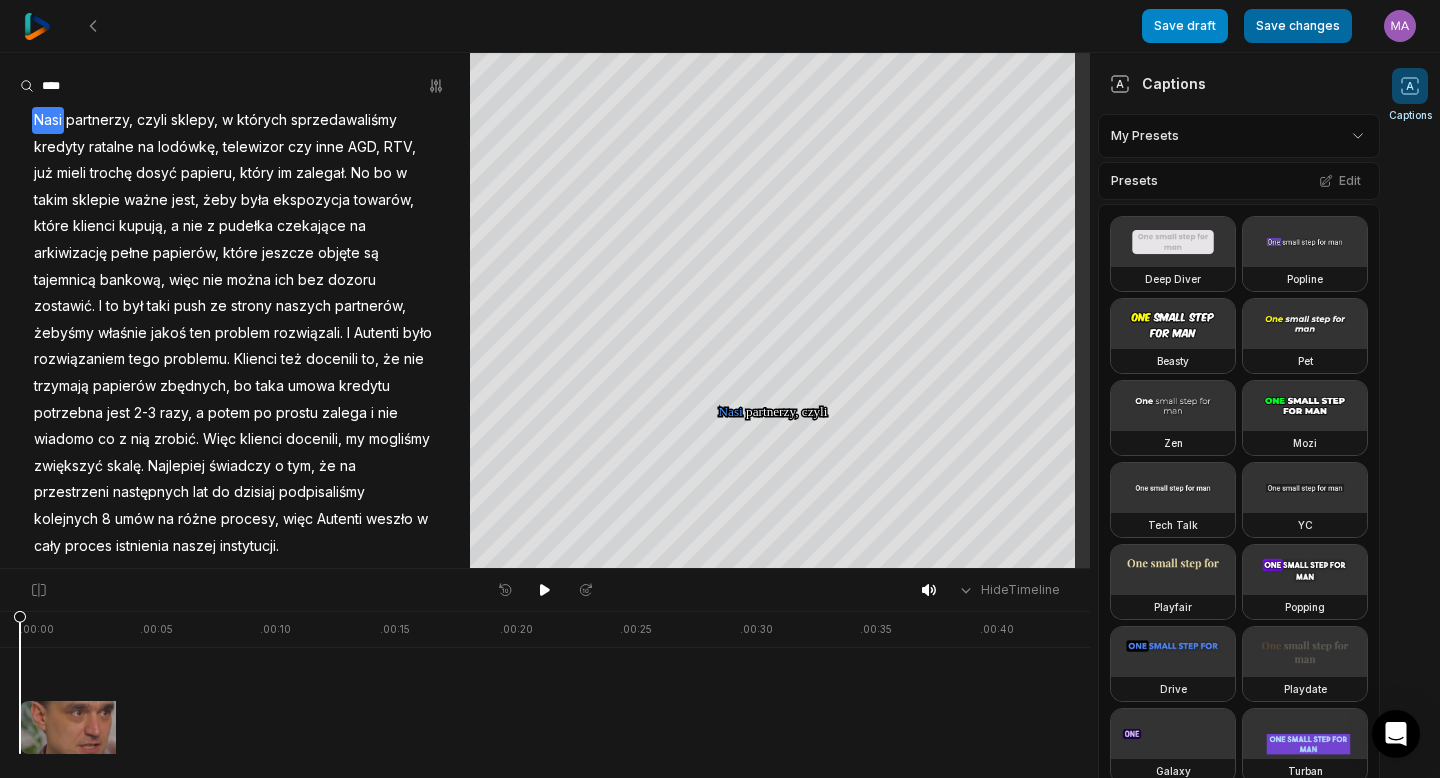 click on "Save changes" at bounding box center (1298, 26) 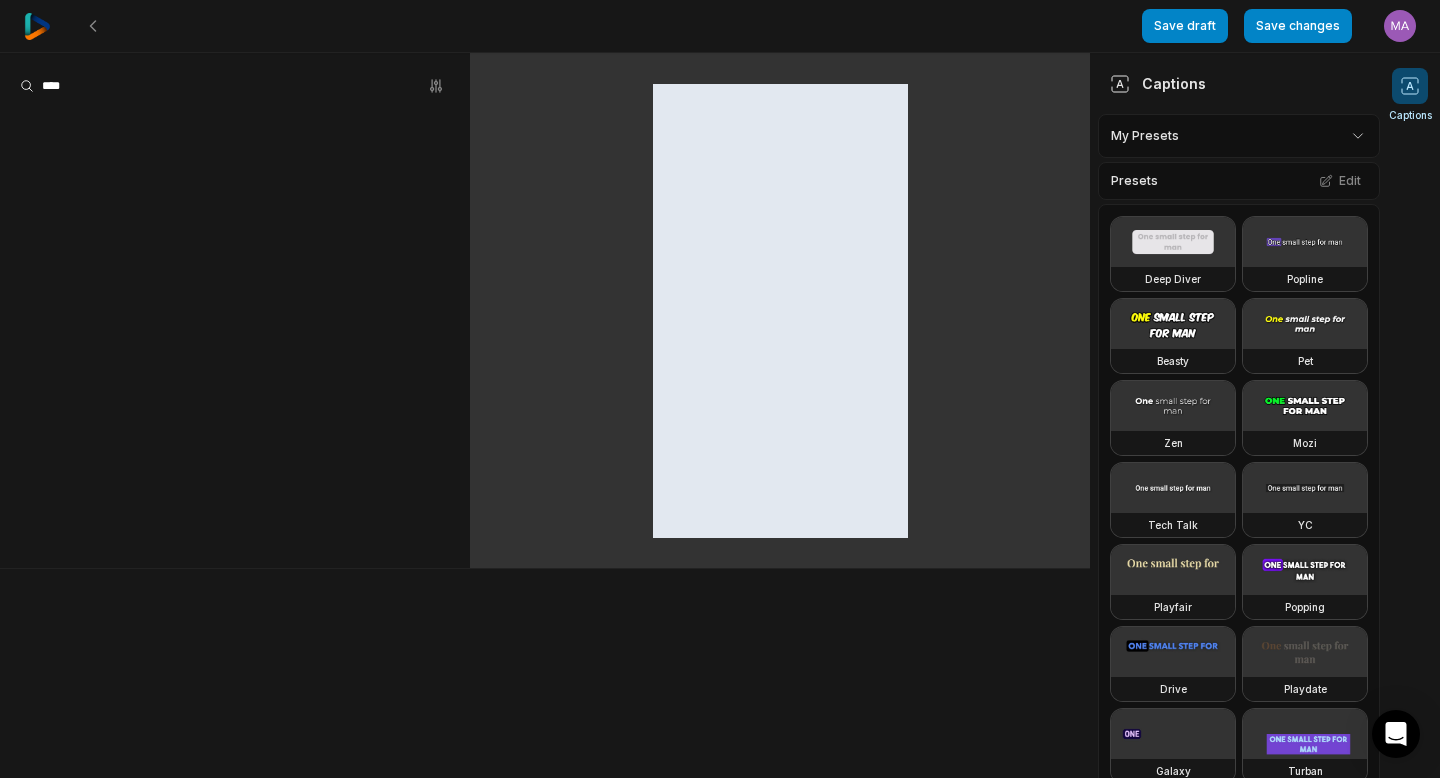 scroll, scrollTop: 0, scrollLeft: 0, axis: both 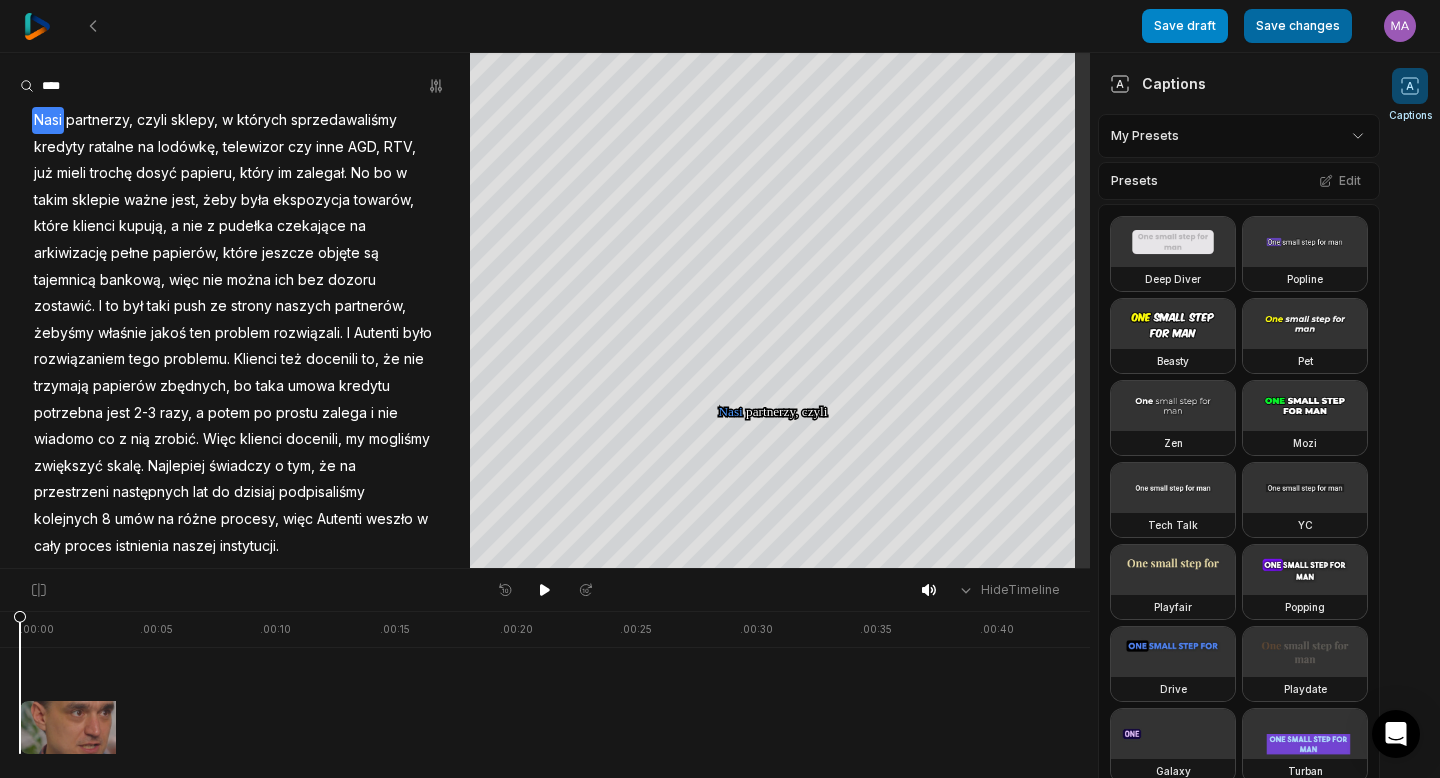 click on "Save changes" at bounding box center [1298, 26] 